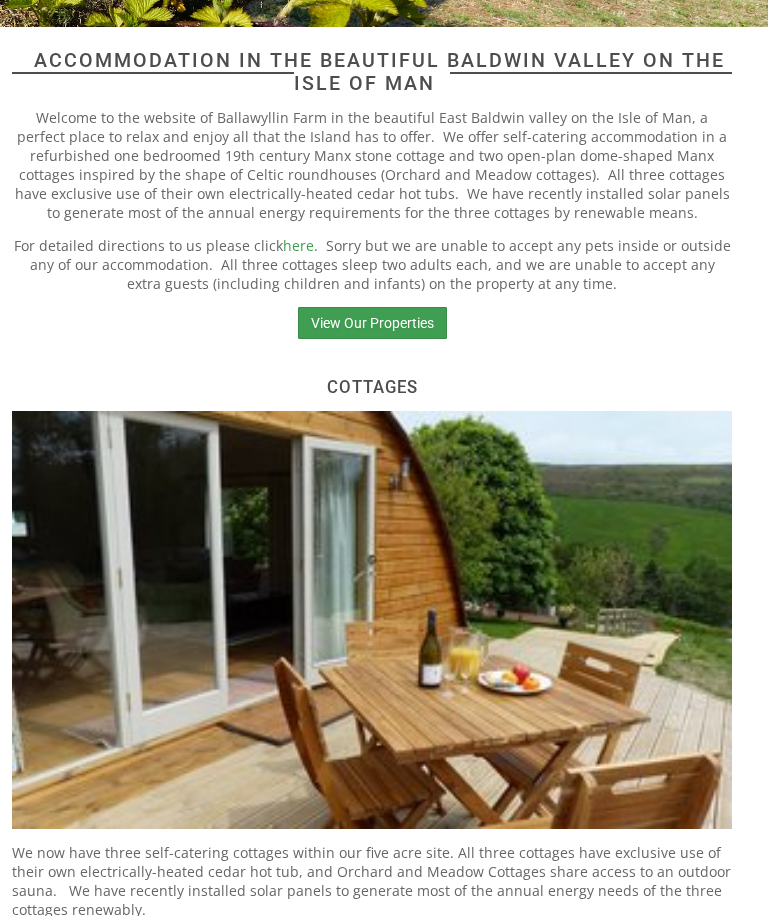 scroll, scrollTop: 0, scrollLeft: 0, axis: both 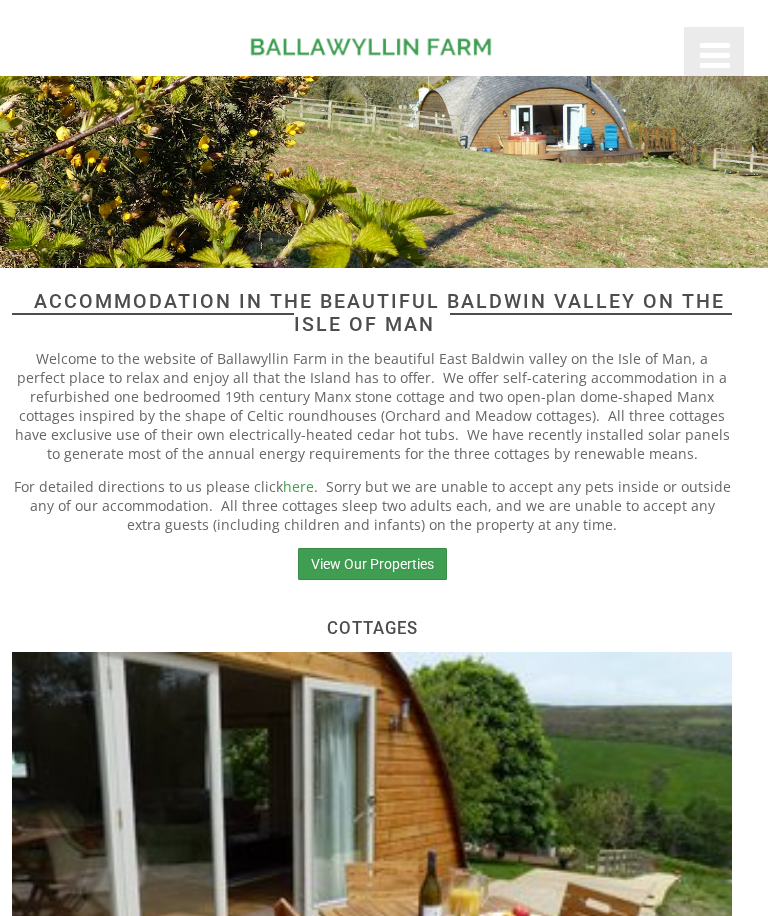 click on "View Our Properties" at bounding box center (372, 564) 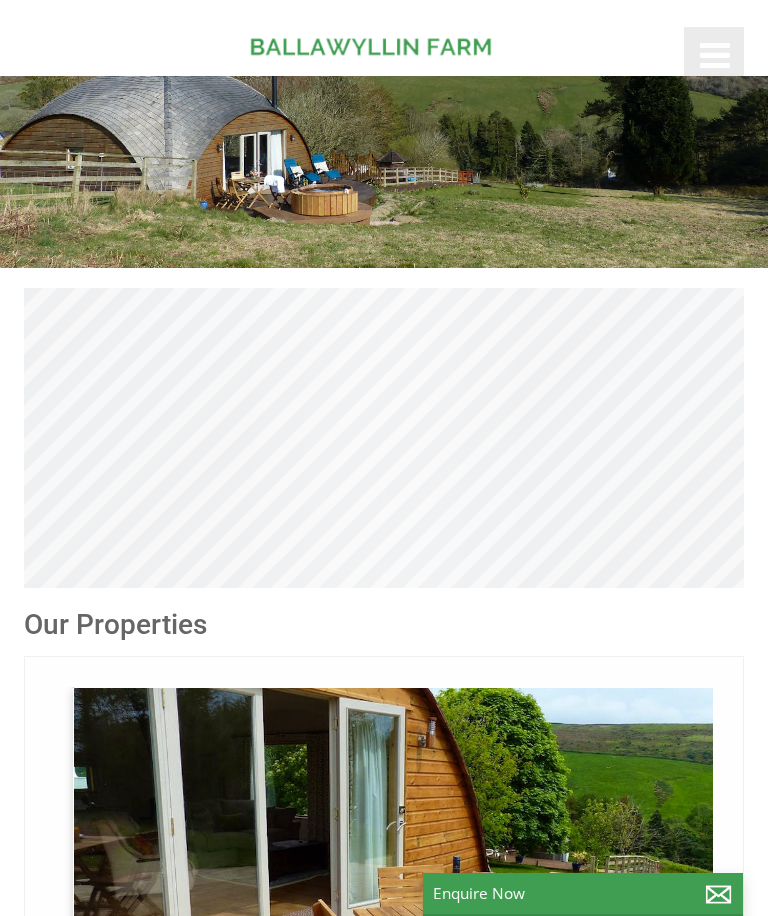 scroll, scrollTop: 0, scrollLeft: 0, axis: both 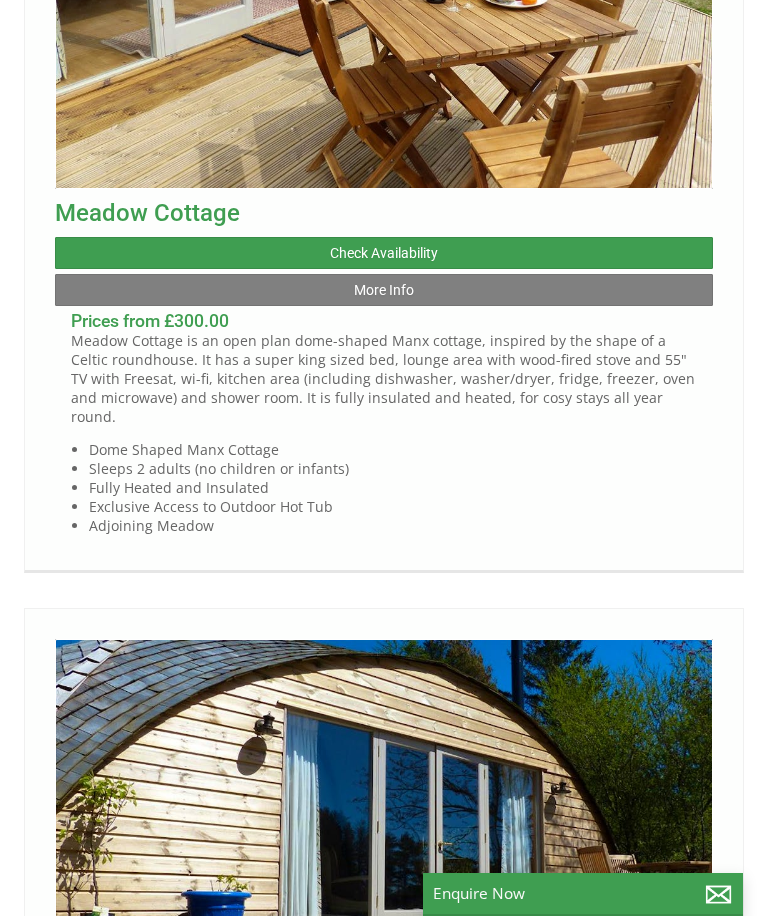 click on "Check Availability" at bounding box center (384, 253) 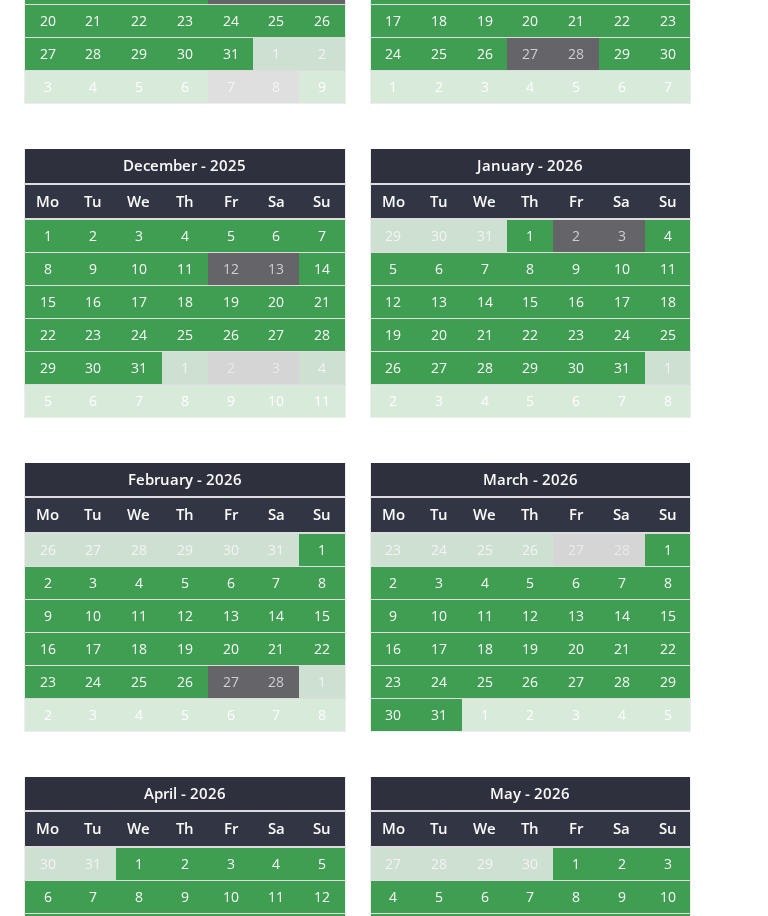 scroll, scrollTop: 1360, scrollLeft: 0, axis: vertical 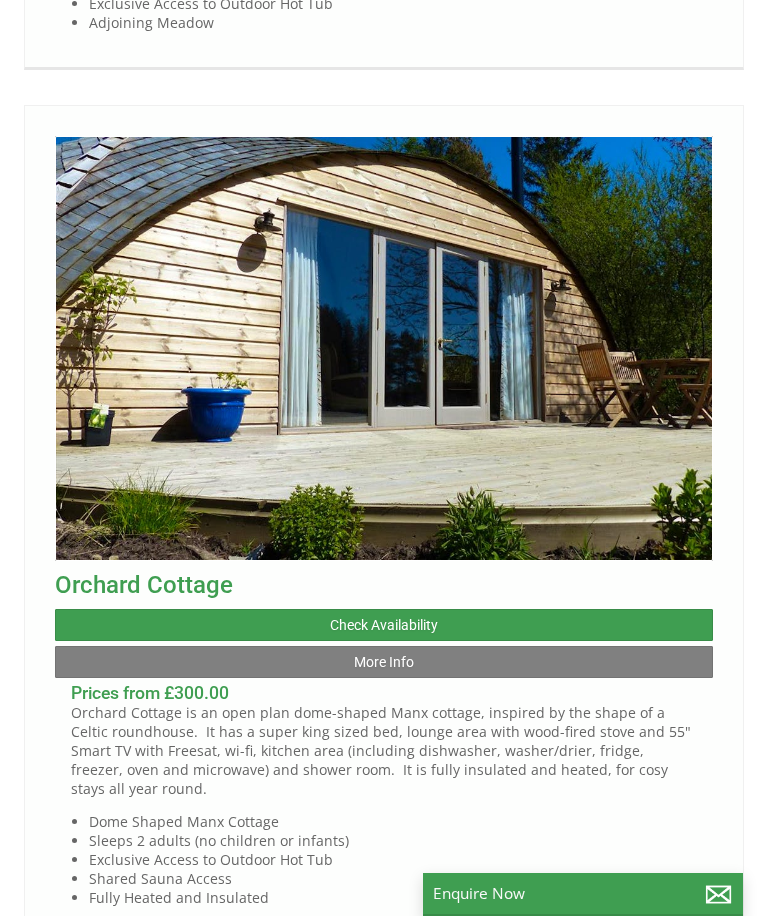 click on "Check Availability" at bounding box center [384, 625] 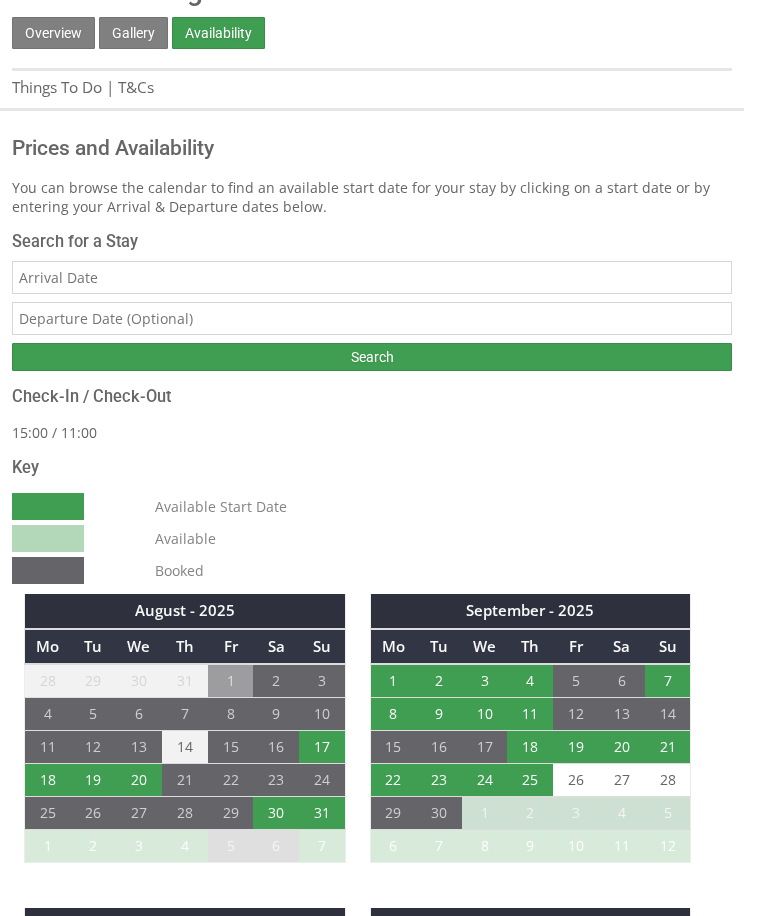 scroll, scrollTop: 321, scrollLeft: 0, axis: vertical 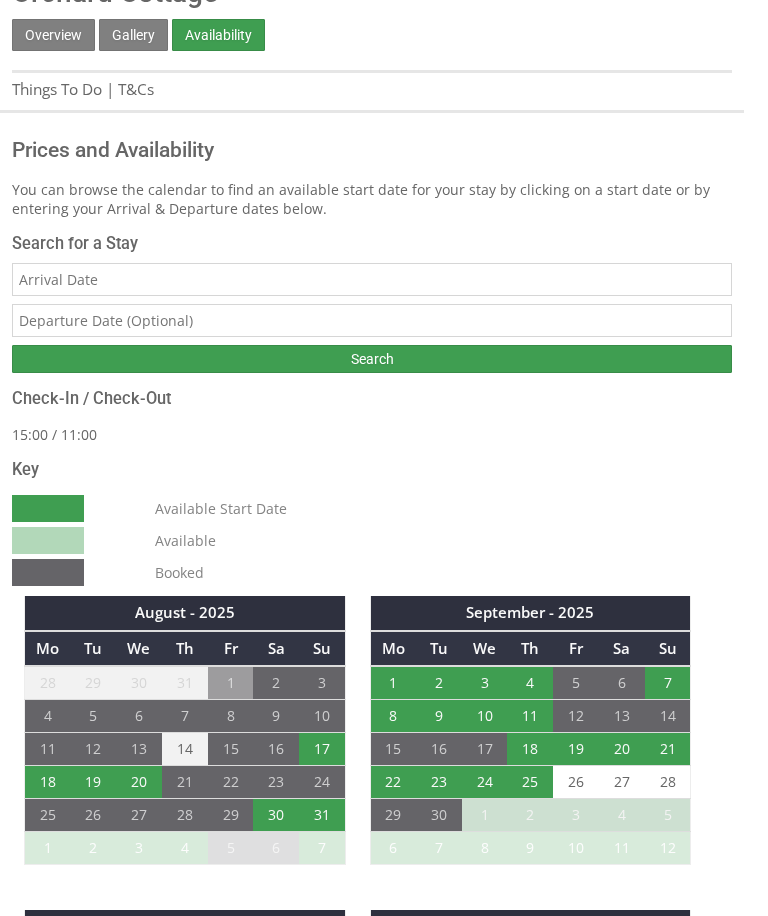 click on "10" at bounding box center (485, 717) 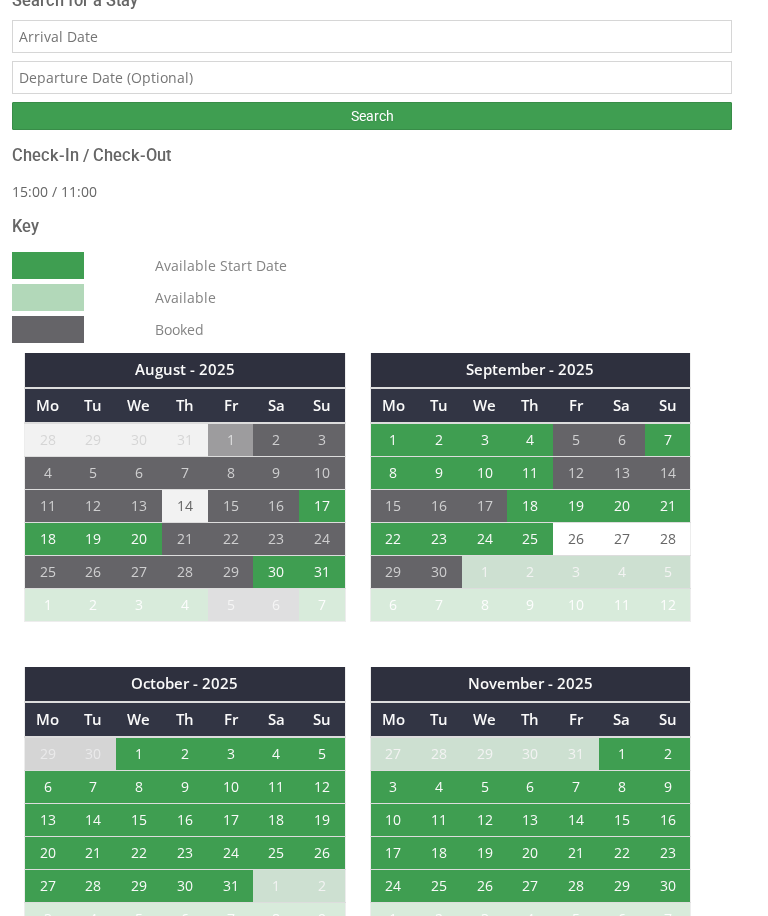 click on "10" at bounding box center [485, 474] 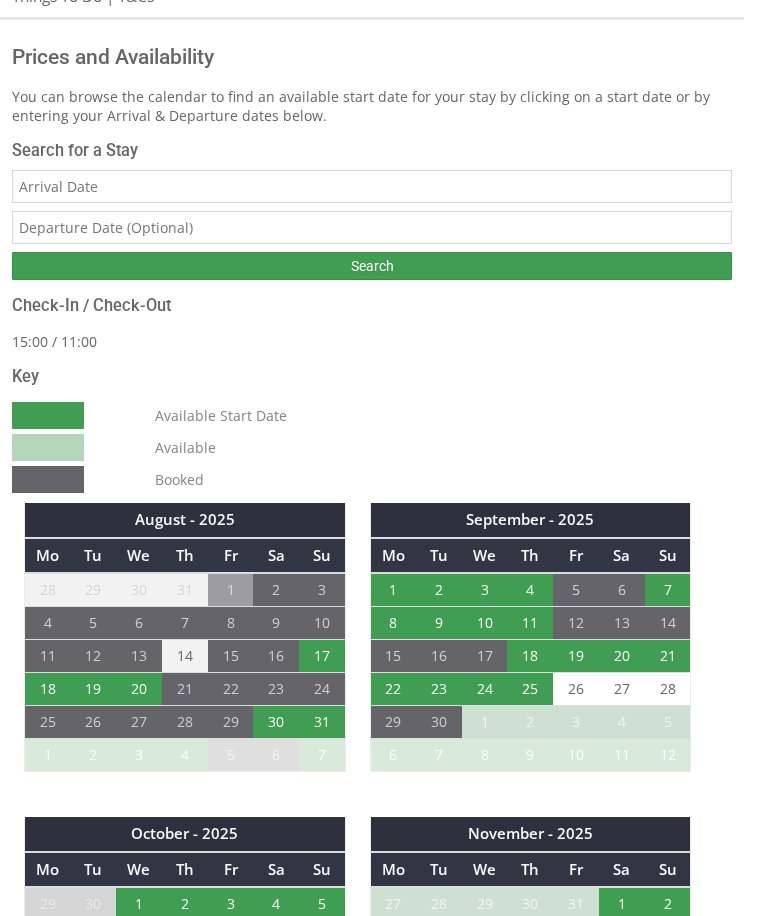 scroll, scrollTop: 413, scrollLeft: 0, axis: vertical 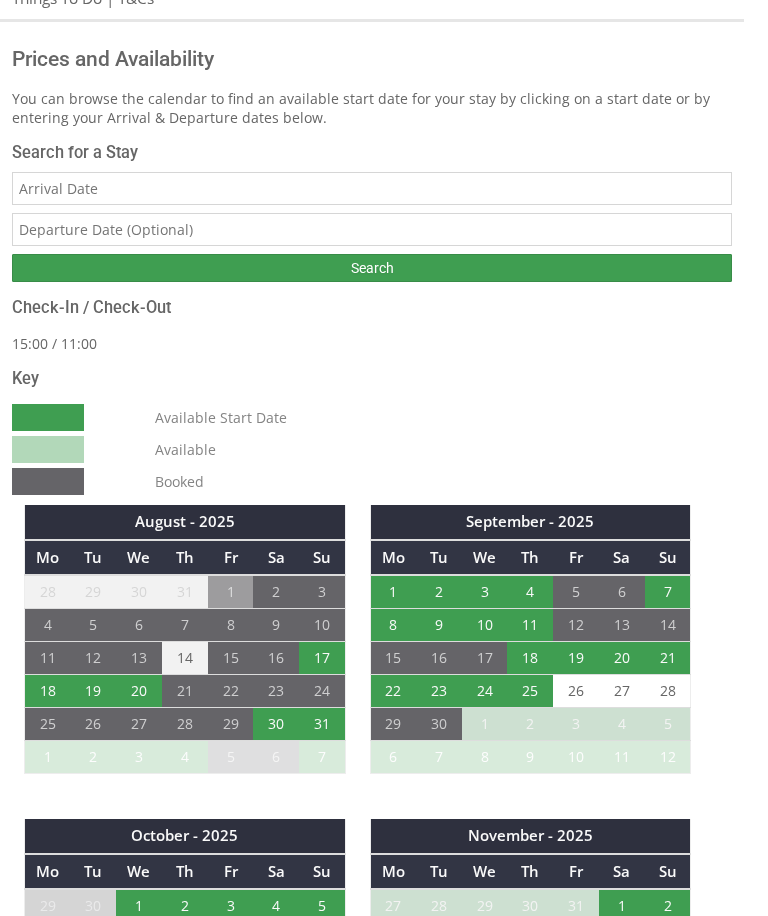 click on "Date" at bounding box center [372, 188] 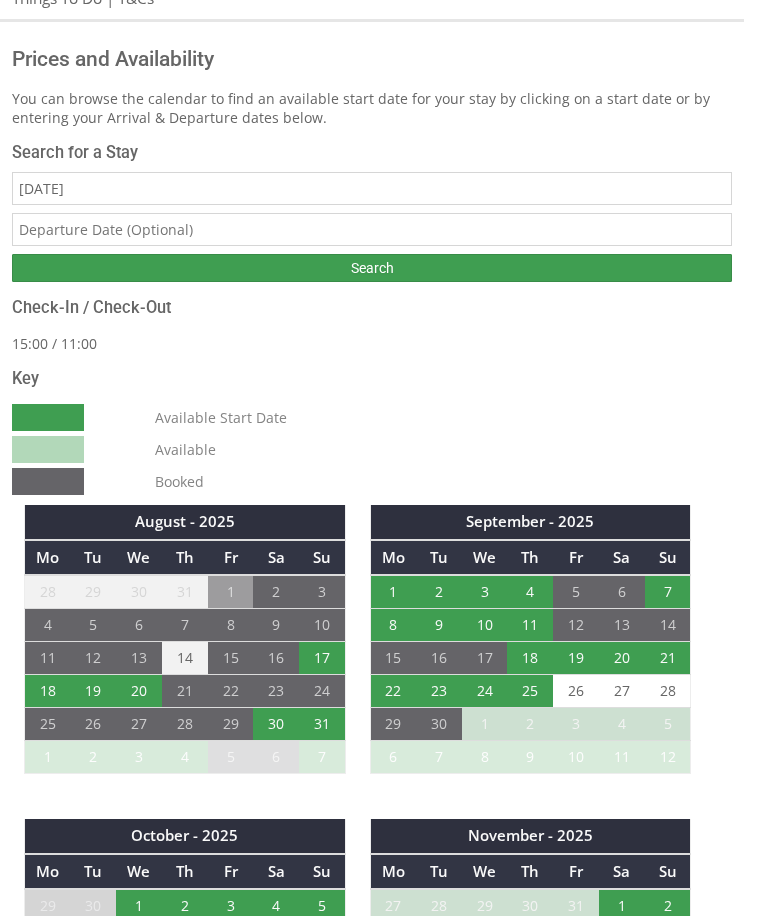 type on "10/09/2025" 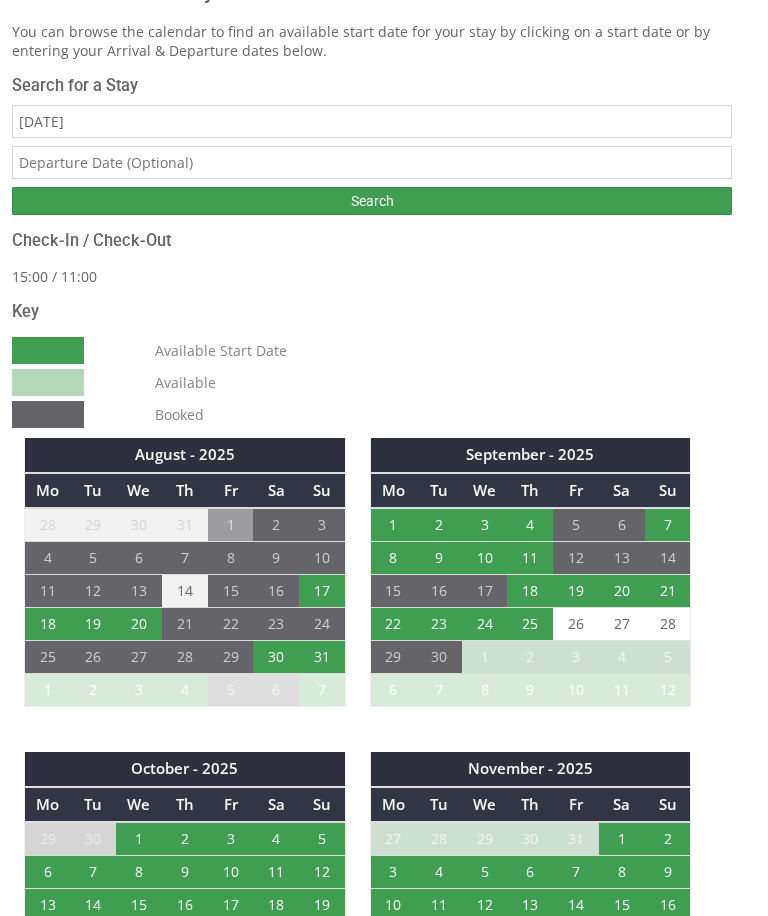 click on "10/09/2025" at bounding box center [372, 121] 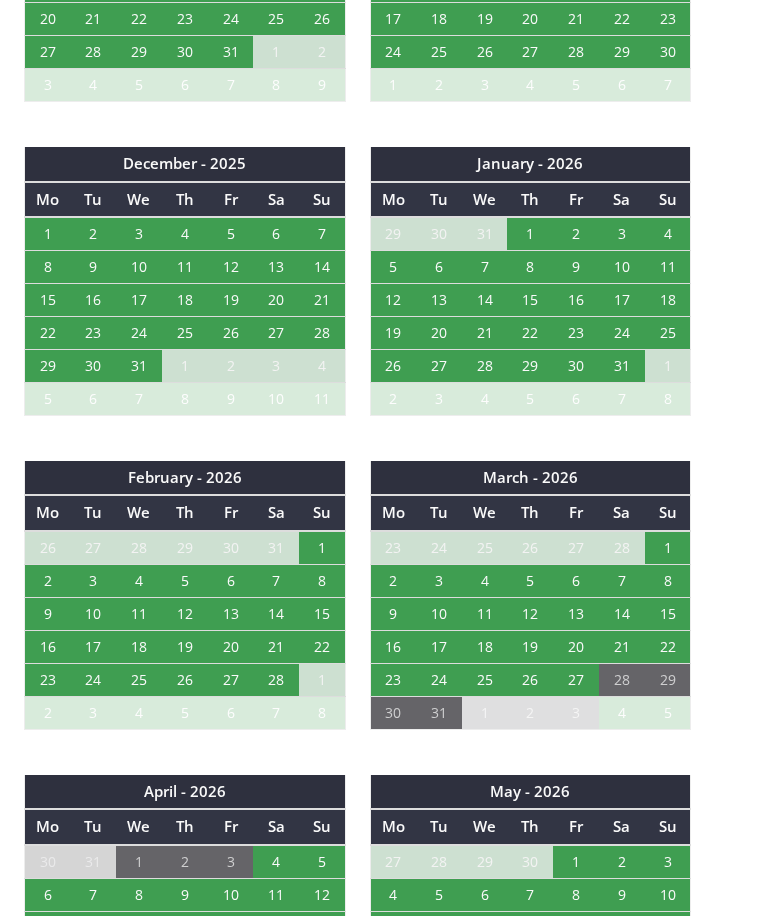 scroll, scrollTop: 1378, scrollLeft: 0, axis: vertical 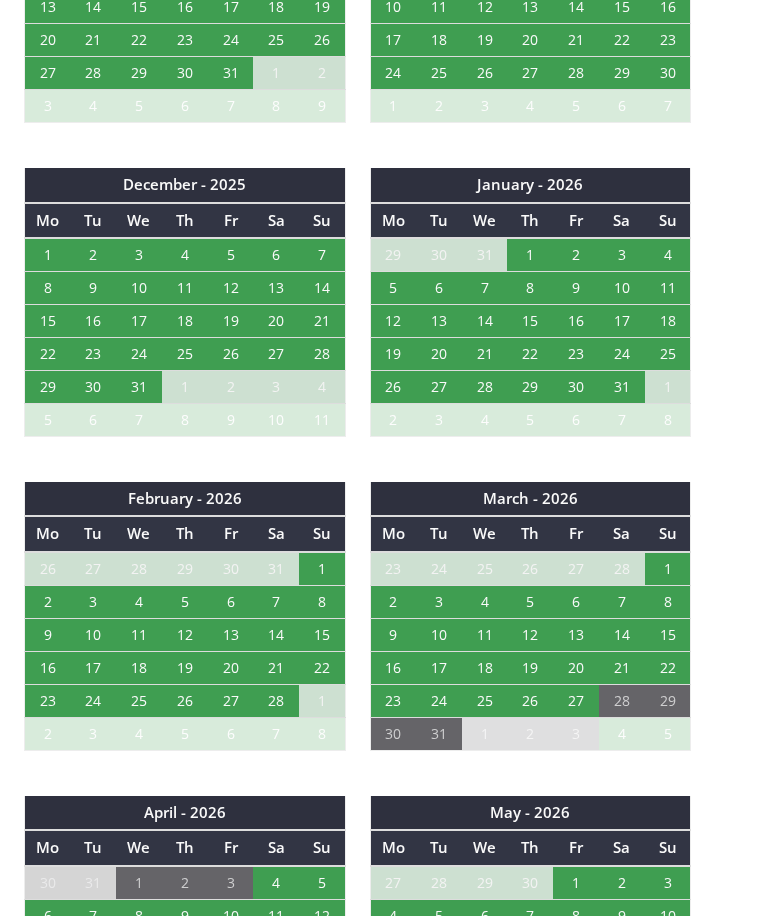 click on "4" at bounding box center [485, 601] 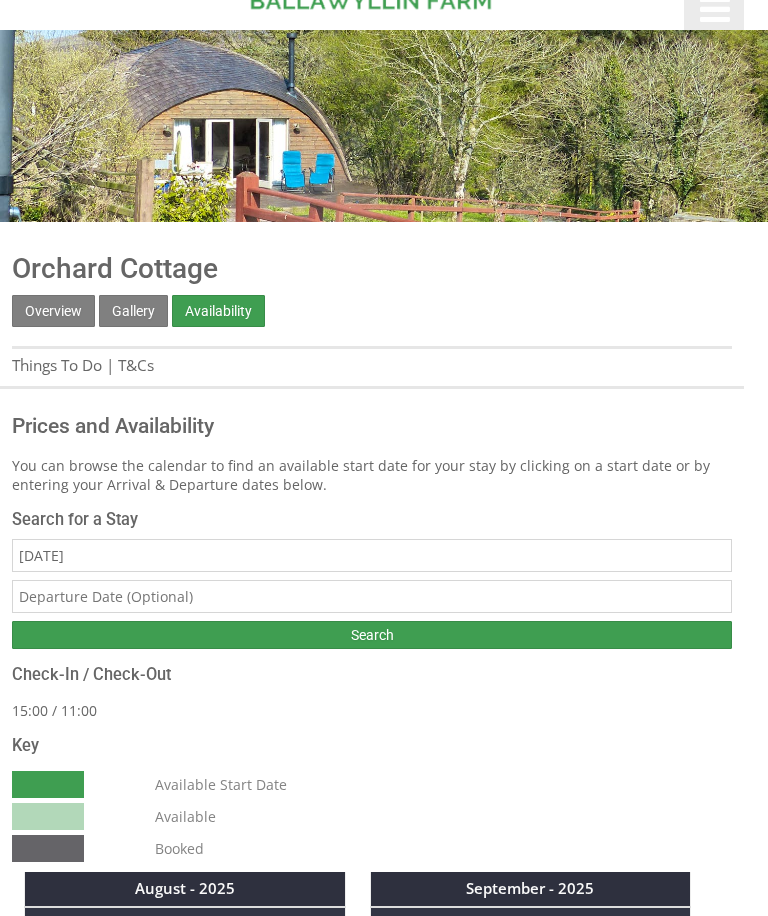 scroll, scrollTop: 45, scrollLeft: 0, axis: vertical 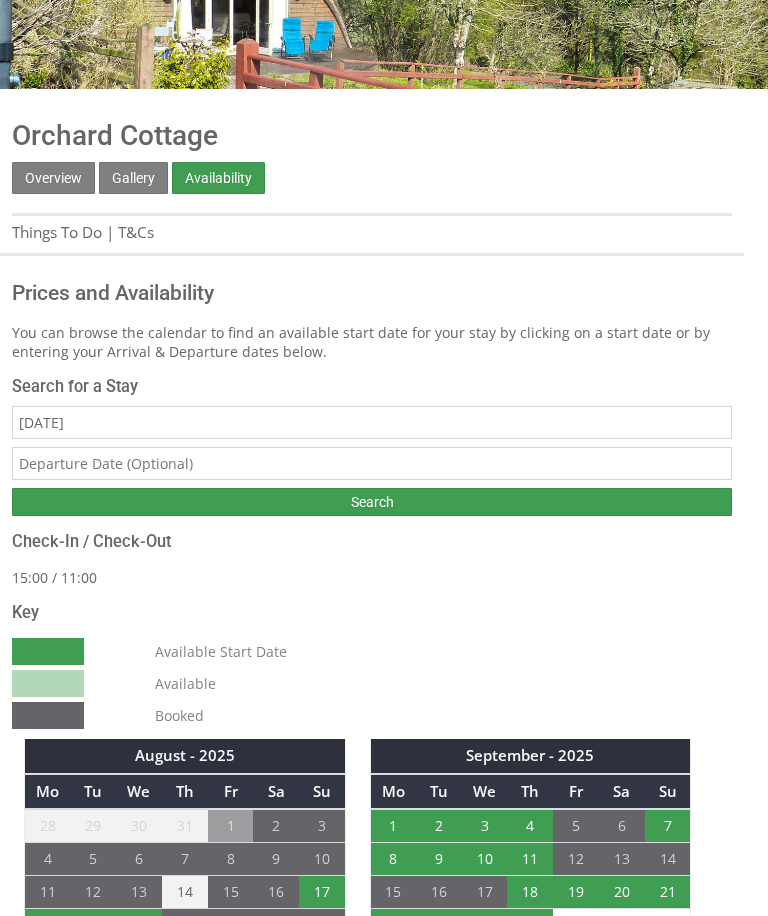 click on "2" at bounding box center [439, 827] 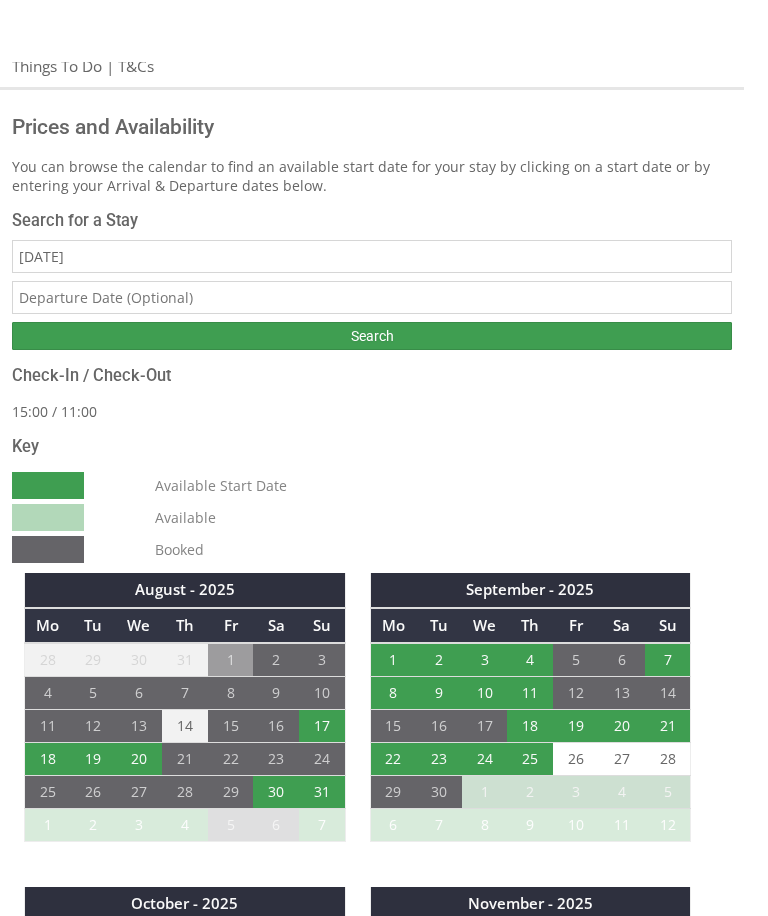 scroll, scrollTop: 0, scrollLeft: 0, axis: both 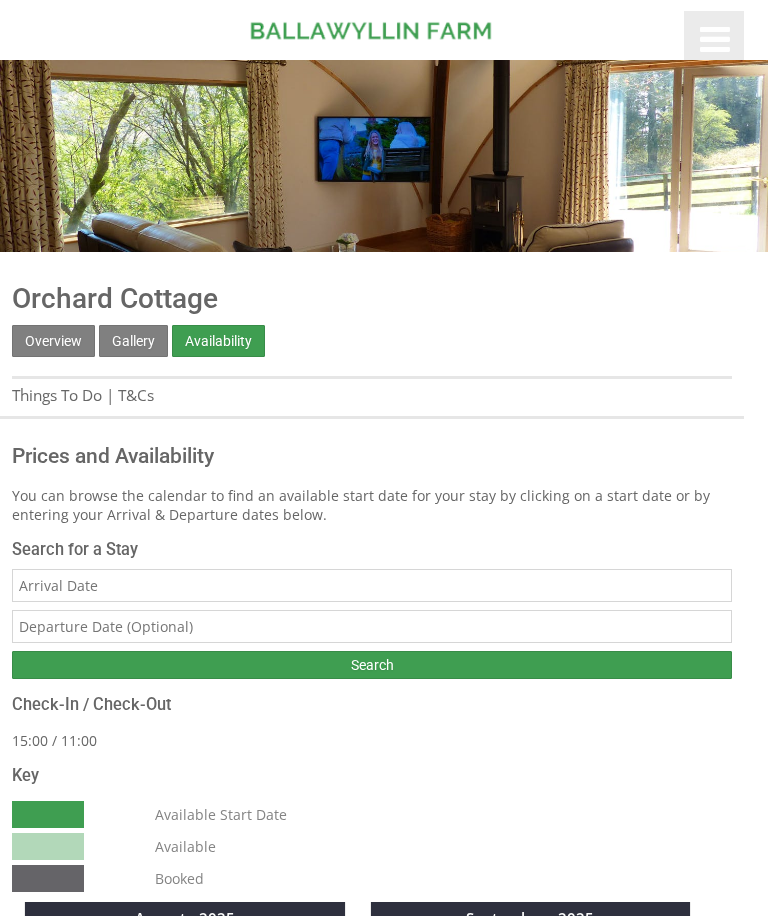 click on "Date" at bounding box center [372, 585] 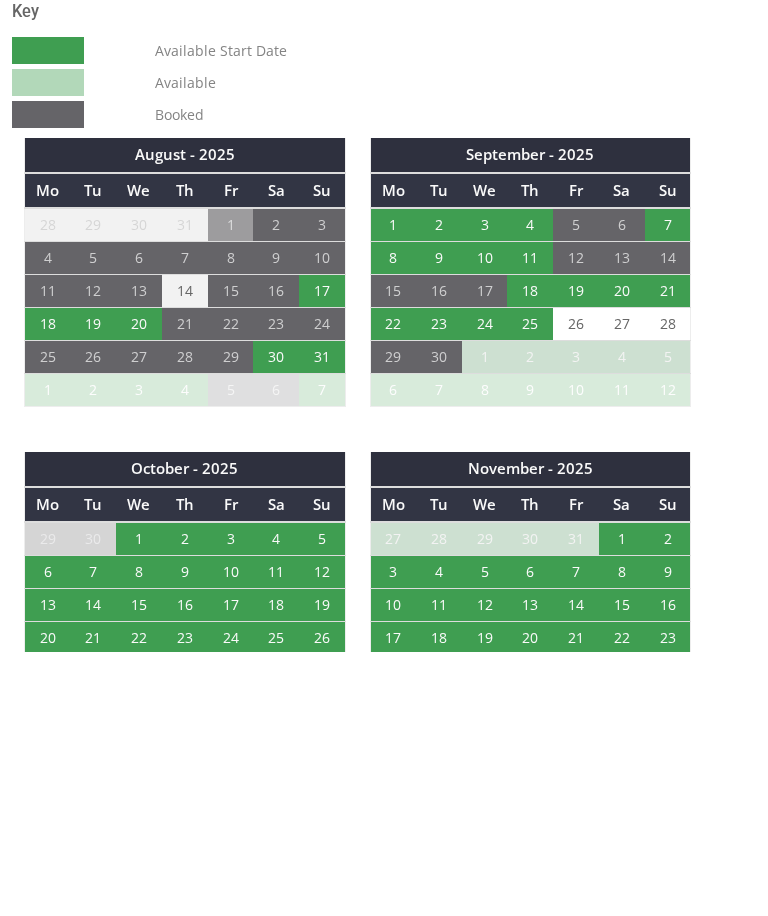 scroll, scrollTop: 532, scrollLeft: 0, axis: vertical 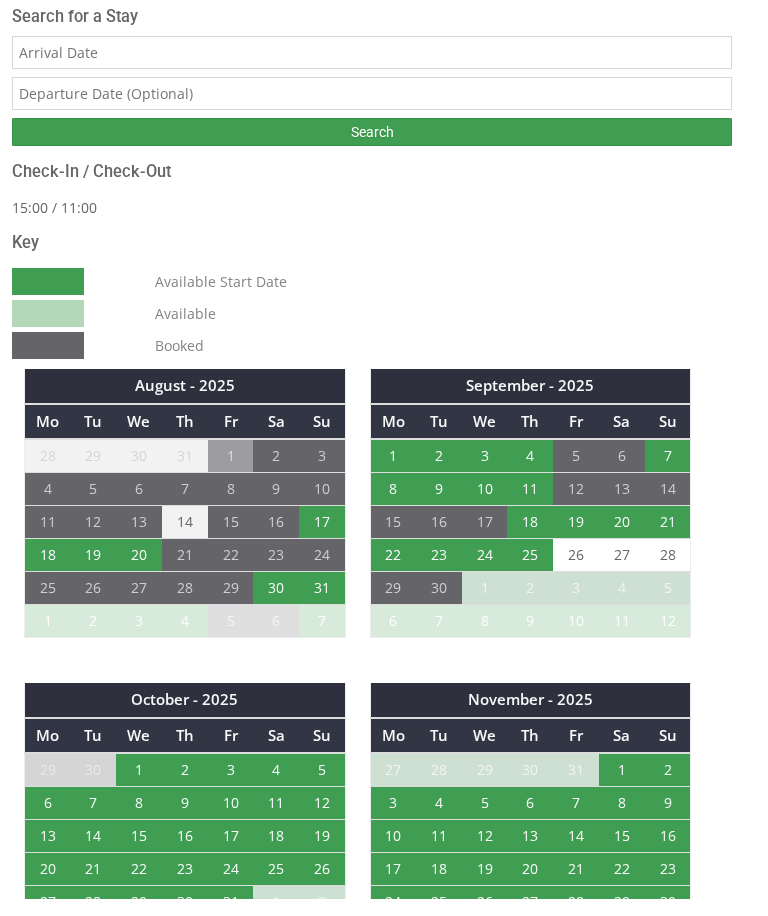 click on "10" at bounding box center (485, 506) 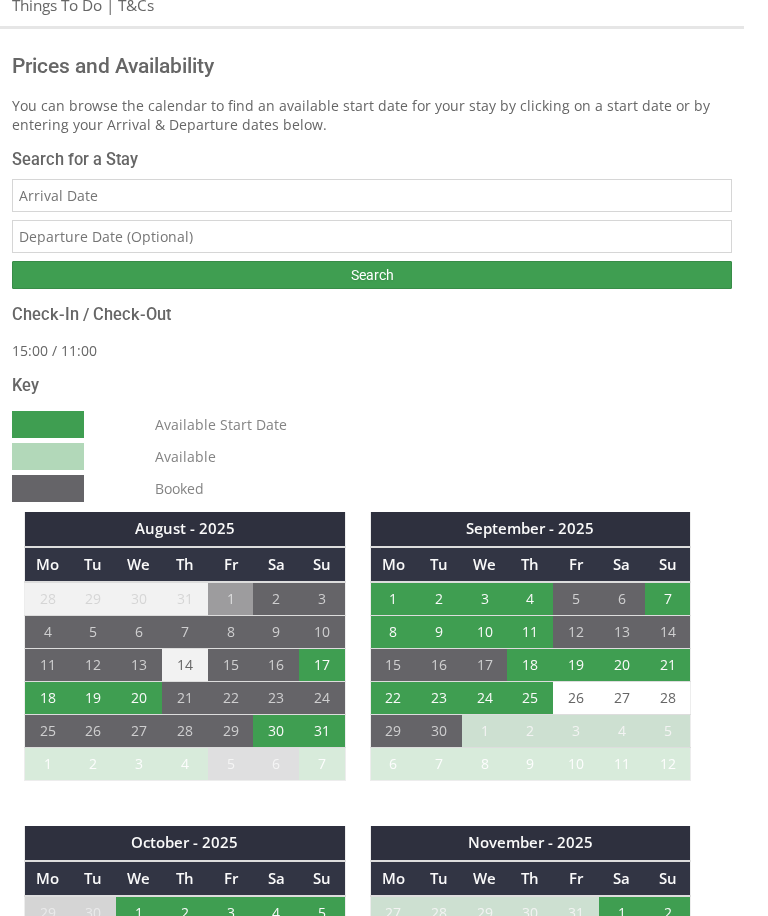 scroll, scrollTop: 405, scrollLeft: 0, axis: vertical 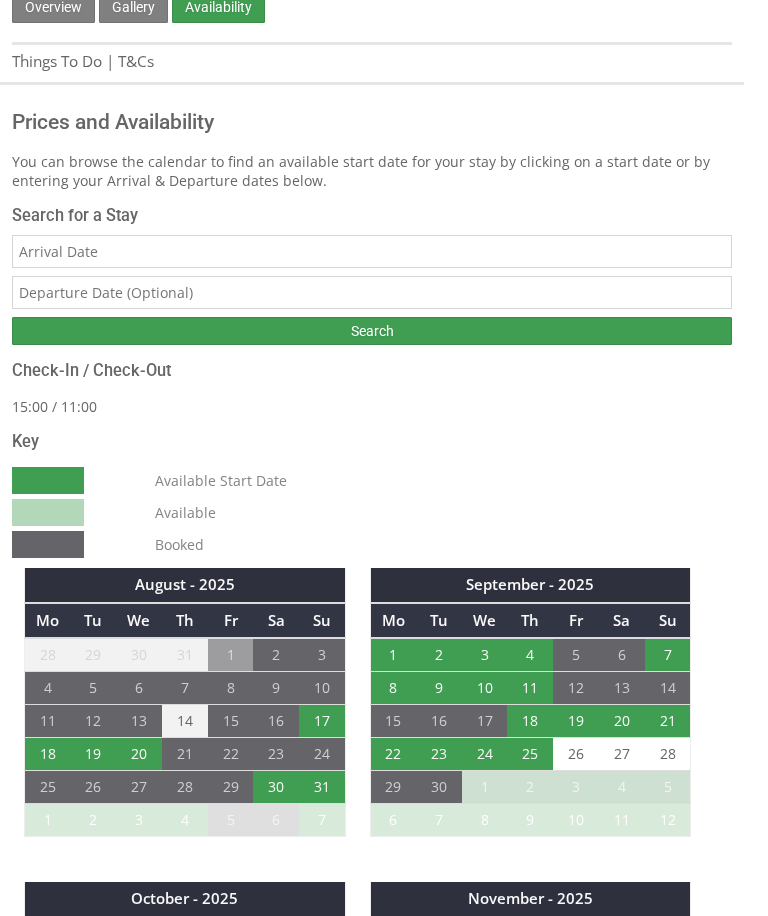 click on "Search" at bounding box center (372, 331) 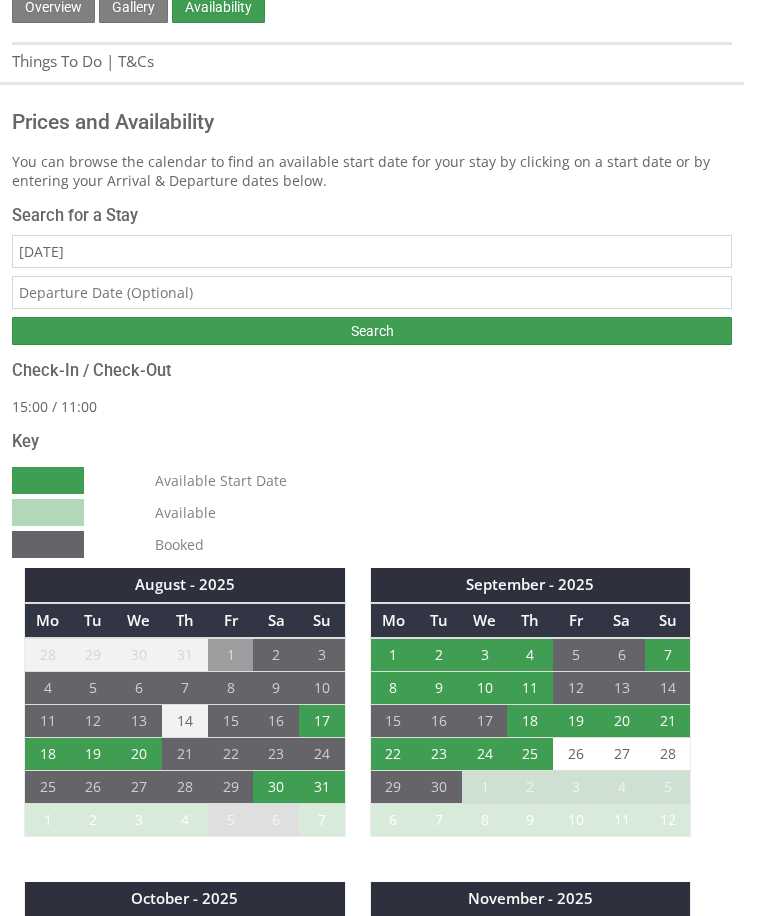 type on "[DATE]" 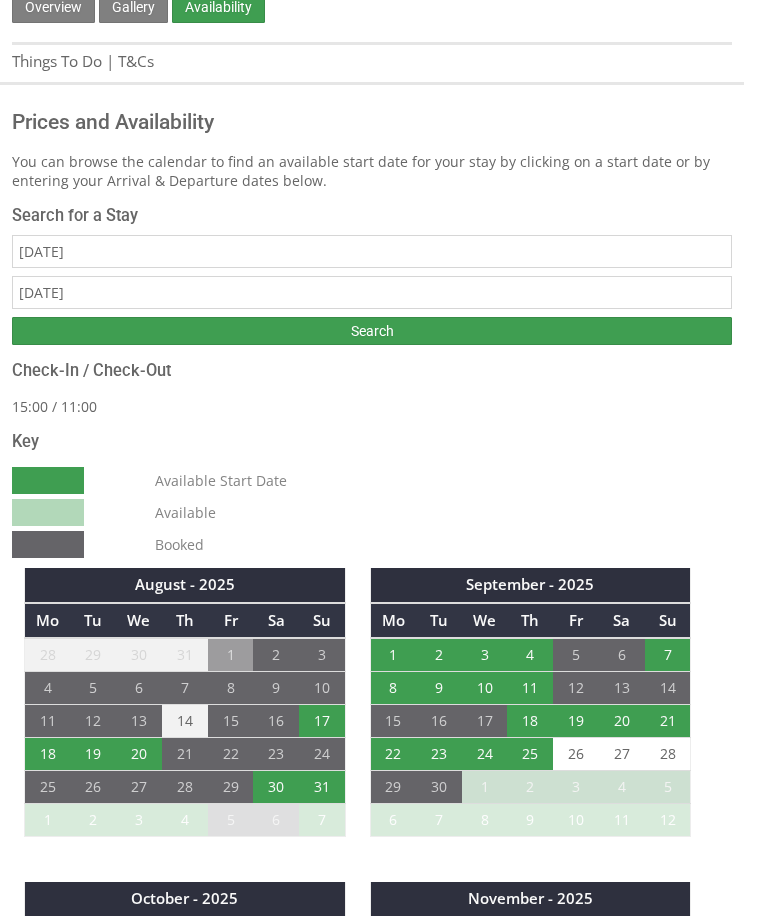 type on "[DATE]" 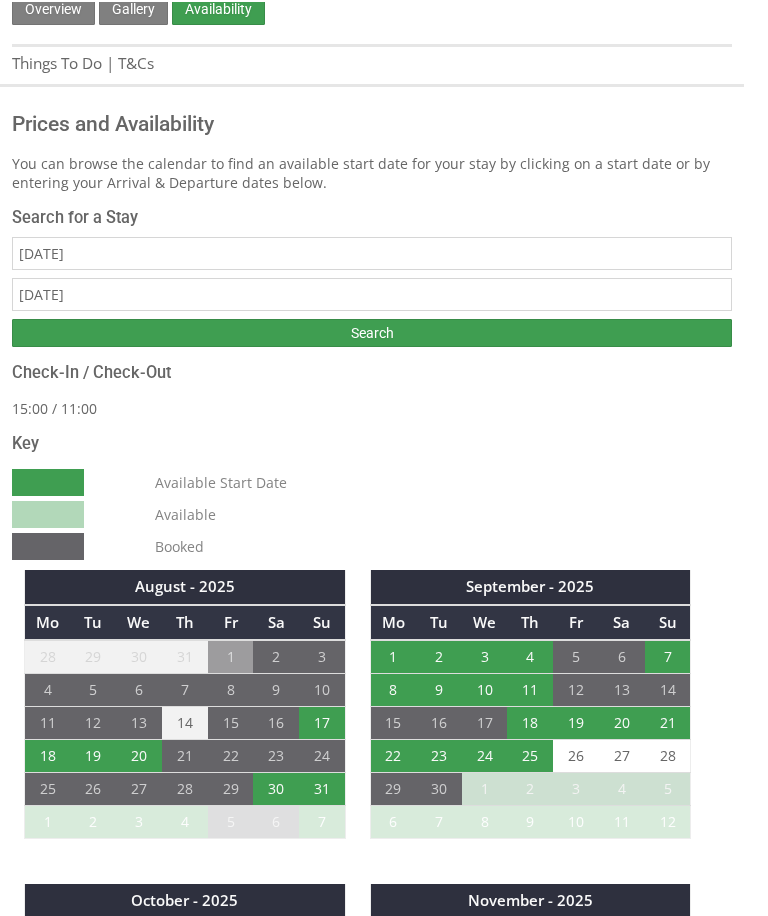 scroll, scrollTop: 241, scrollLeft: 0, axis: vertical 